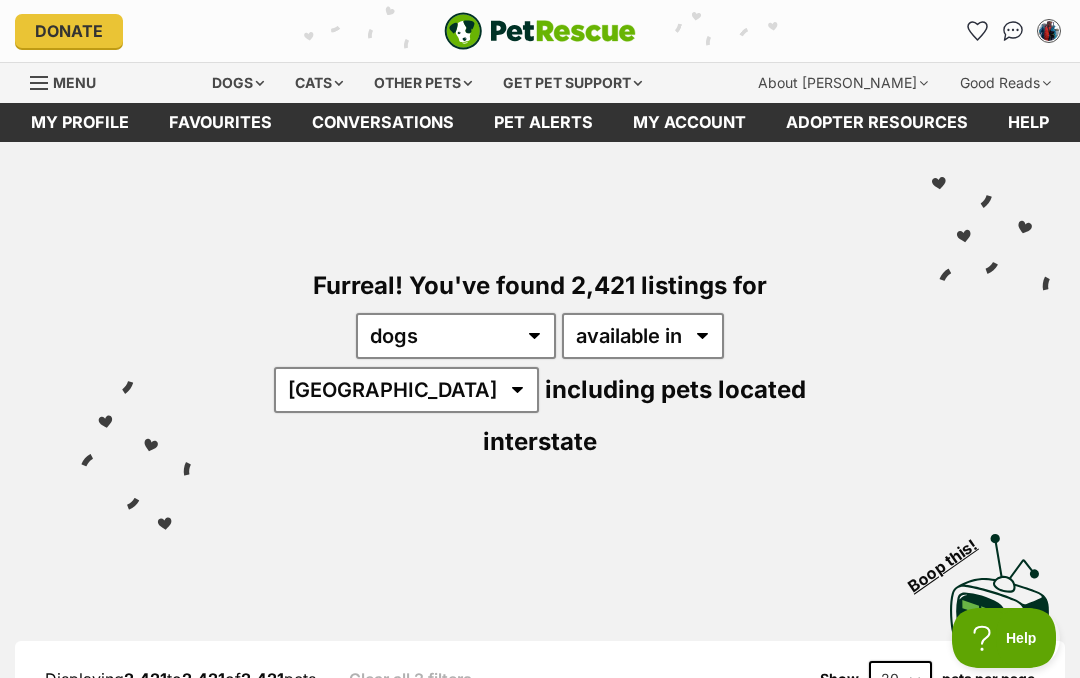scroll, scrollTop: 0, scrollLeft: 0, axis: both 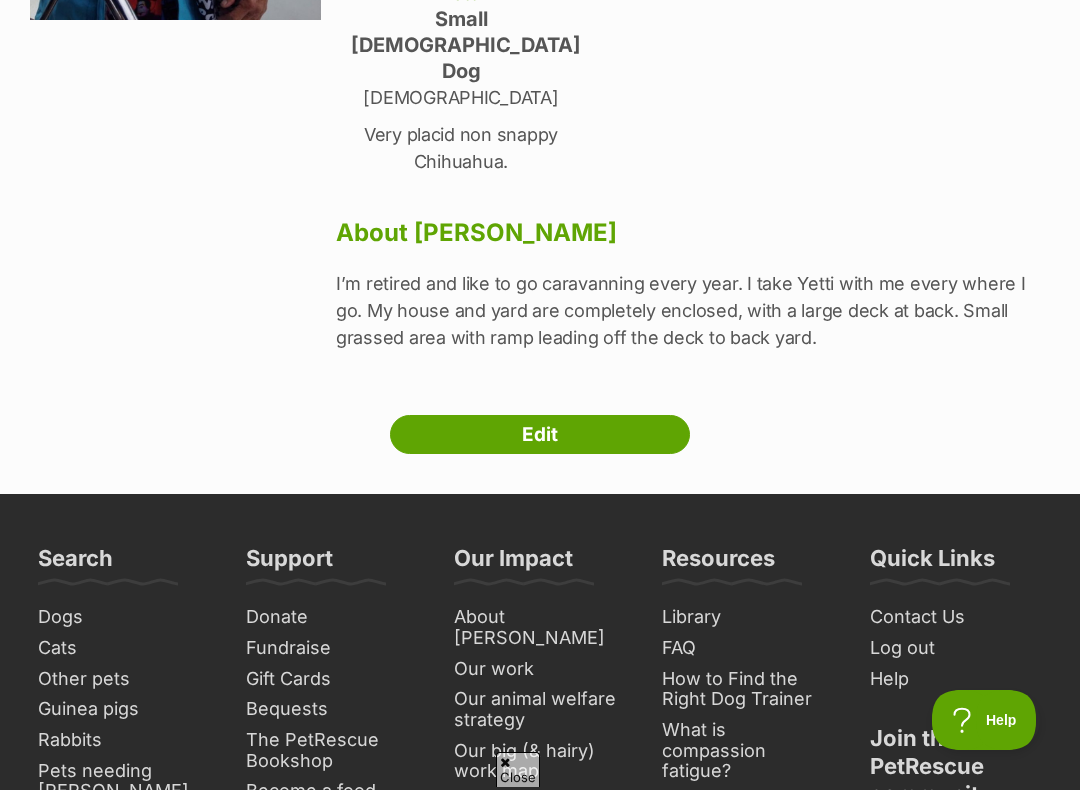 click on "Edit" at bounding box center (540, 435) 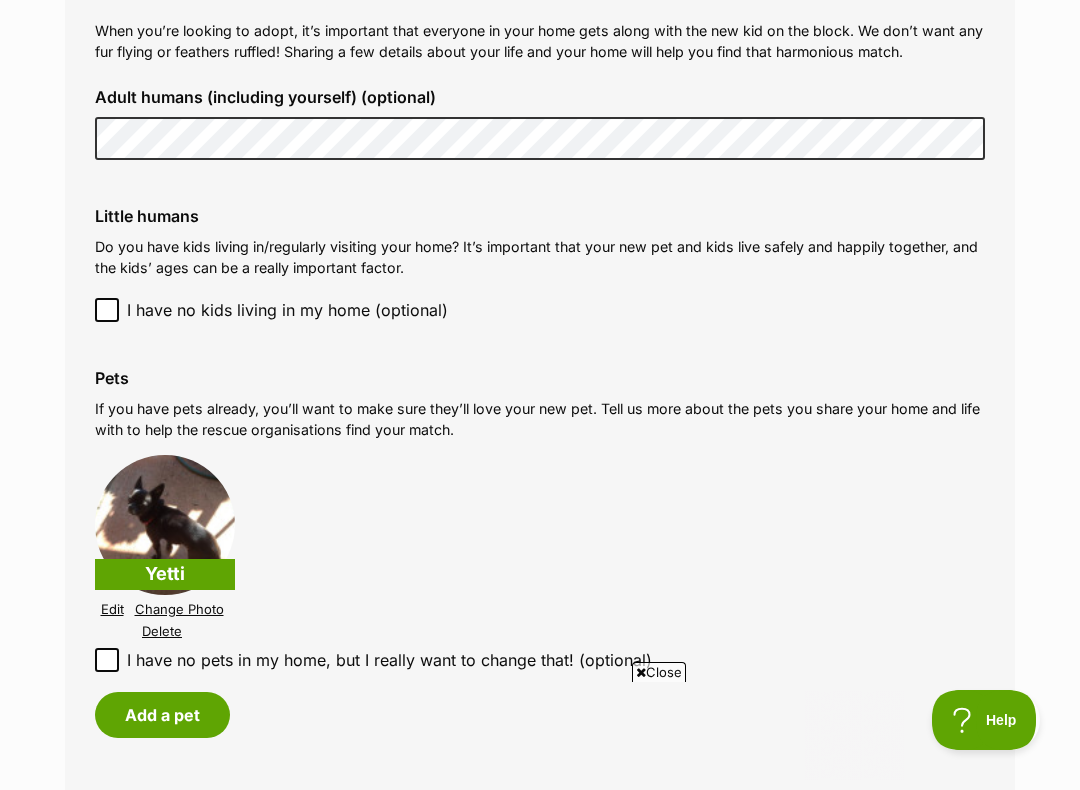 scroll, scrollTop: 0, scrollLeft: 0, axis: both 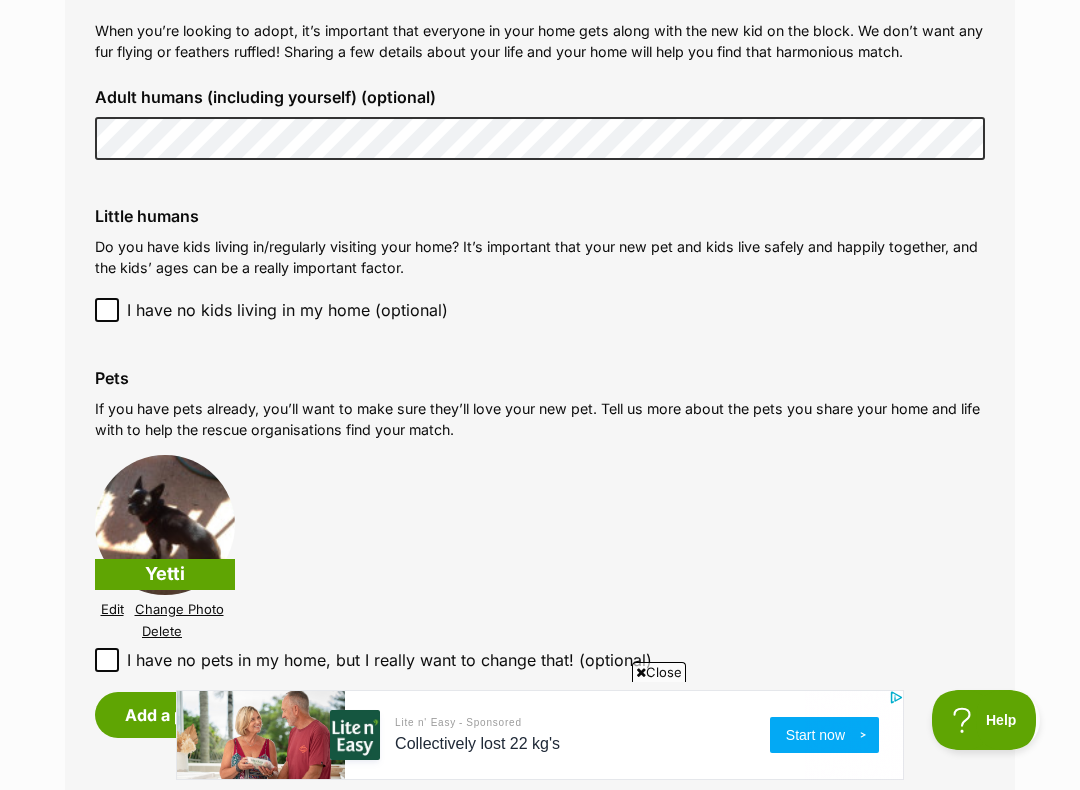 click on "If you have pets already, you’ll want to make sure they’ll love your new pet. Tell us more about the pets you share your home and life with to help the rescue organisations find your match." at bounding box center (540, 419) 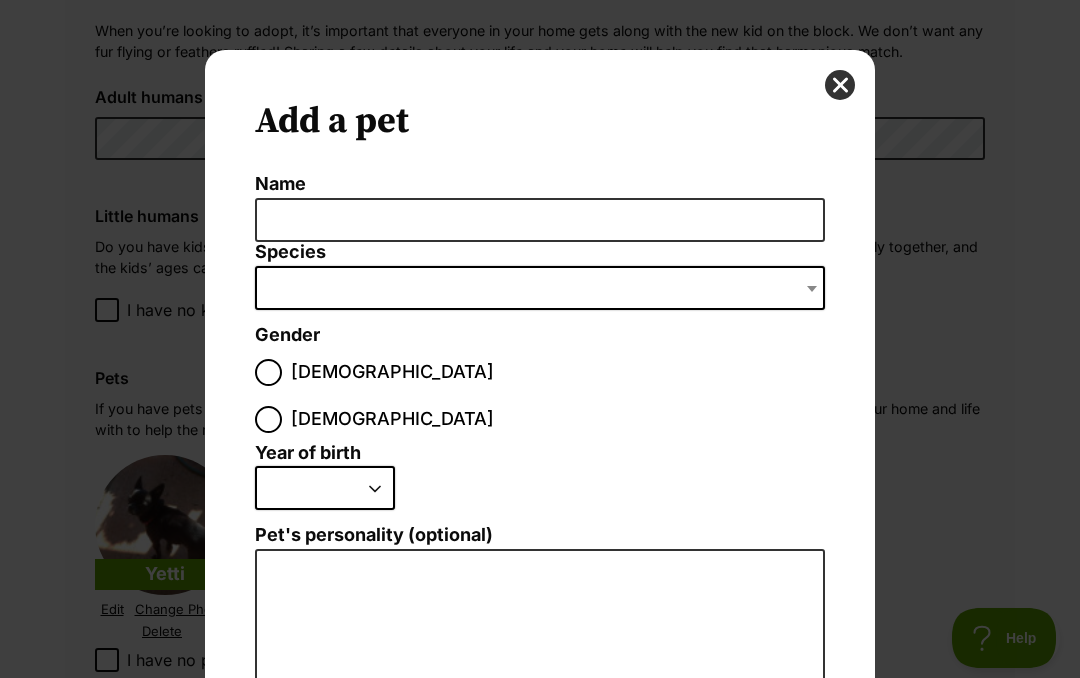 scroll, scrollTop: 0, scrollLeft: 0, axis: both 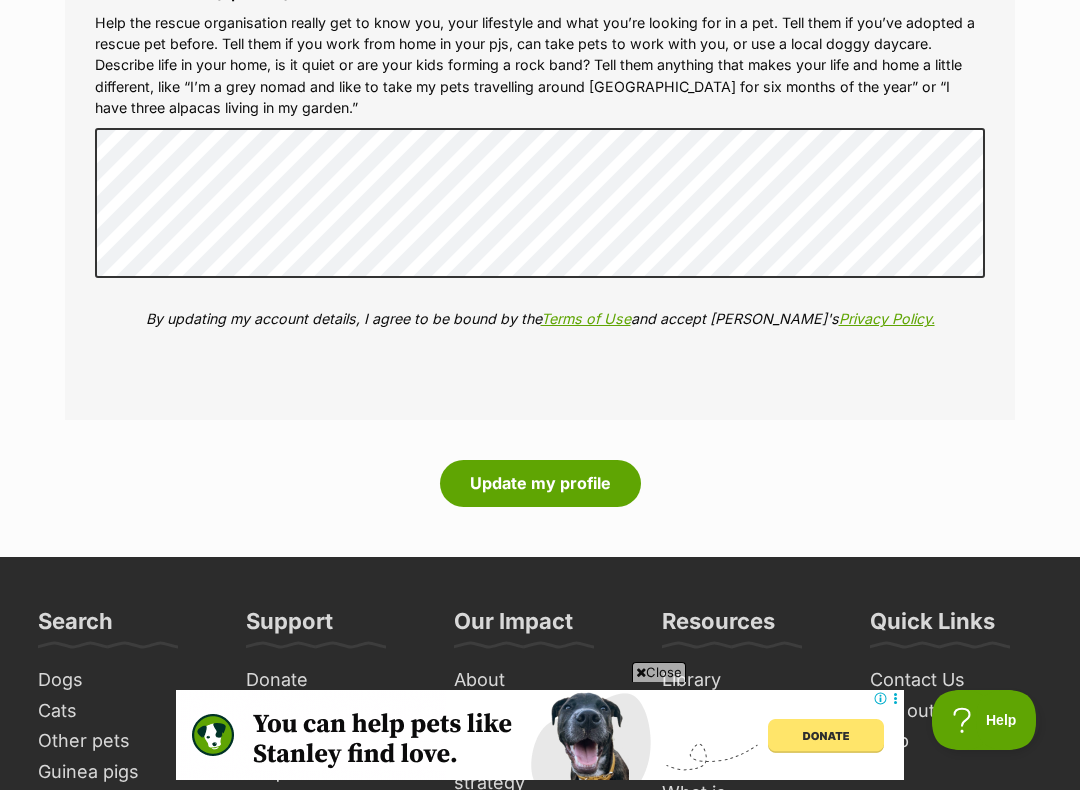 click on "Update my profile" at bounding box center [540, 483] 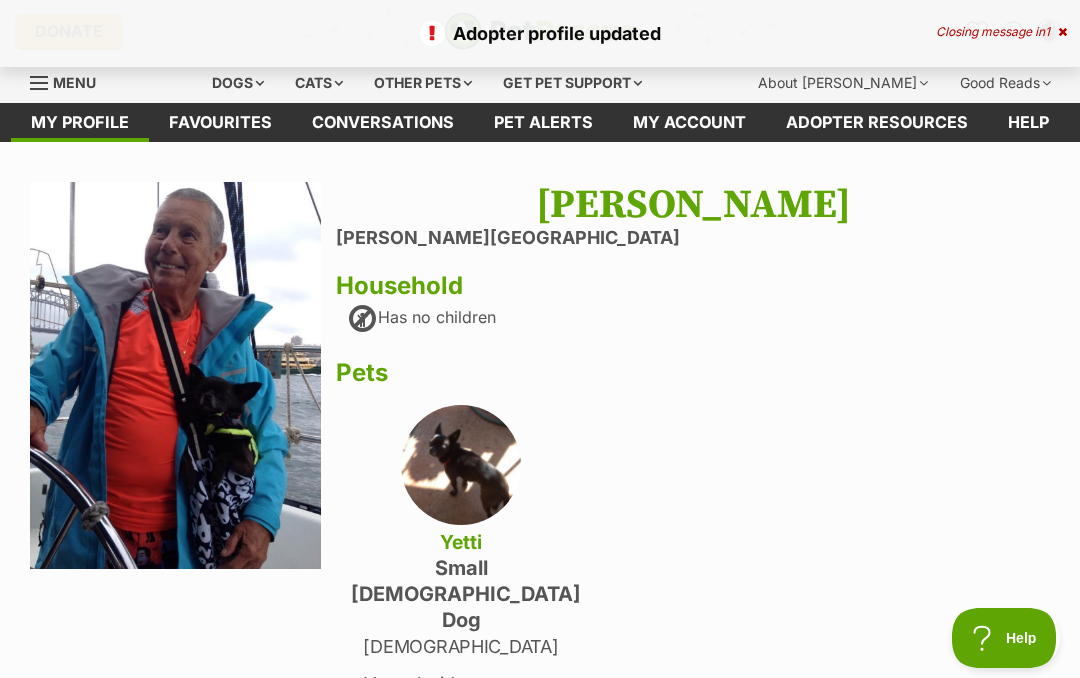 scroll, scrollTop: 0, scrollLeft: 0, axis: both 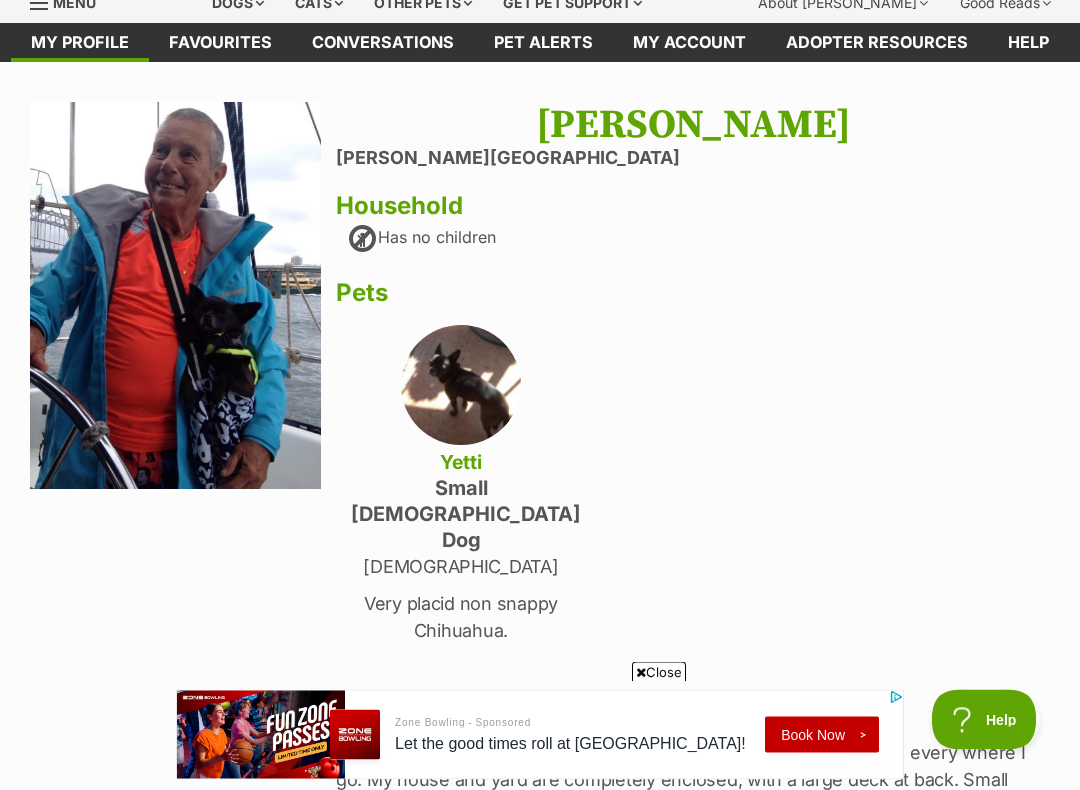 click on "Pets" at bounding box center (693, 294) 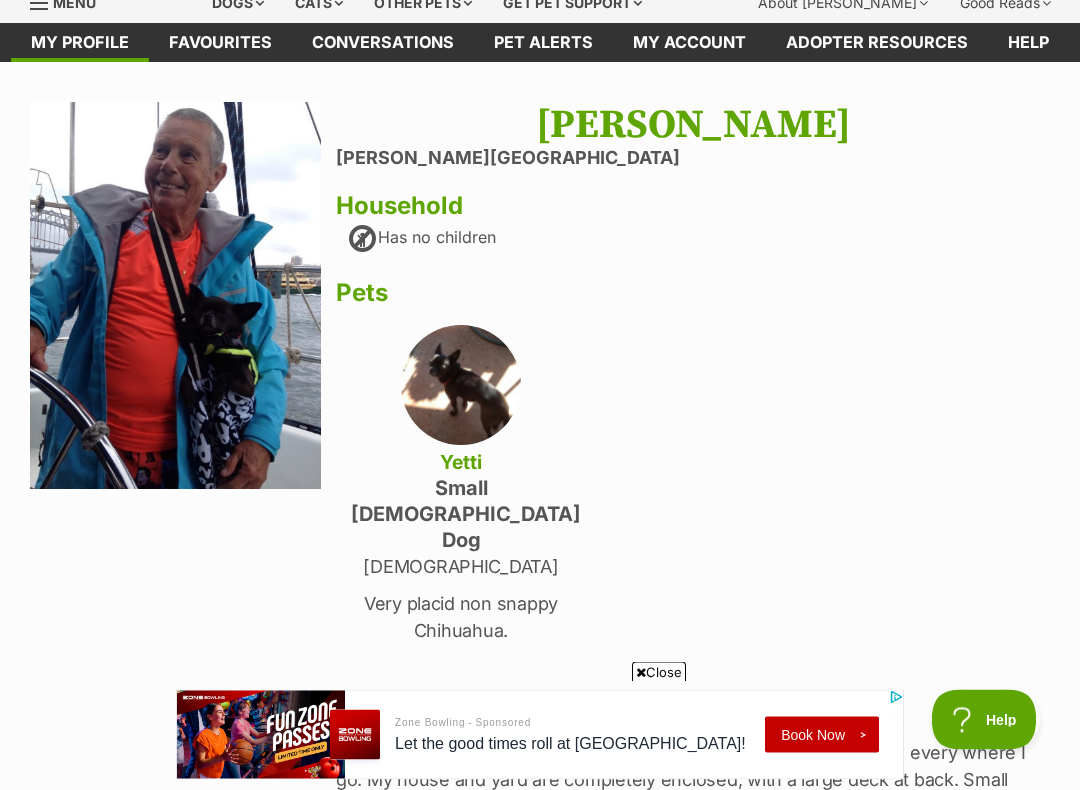 click on "16 year old" at bounding box center (461, 567) 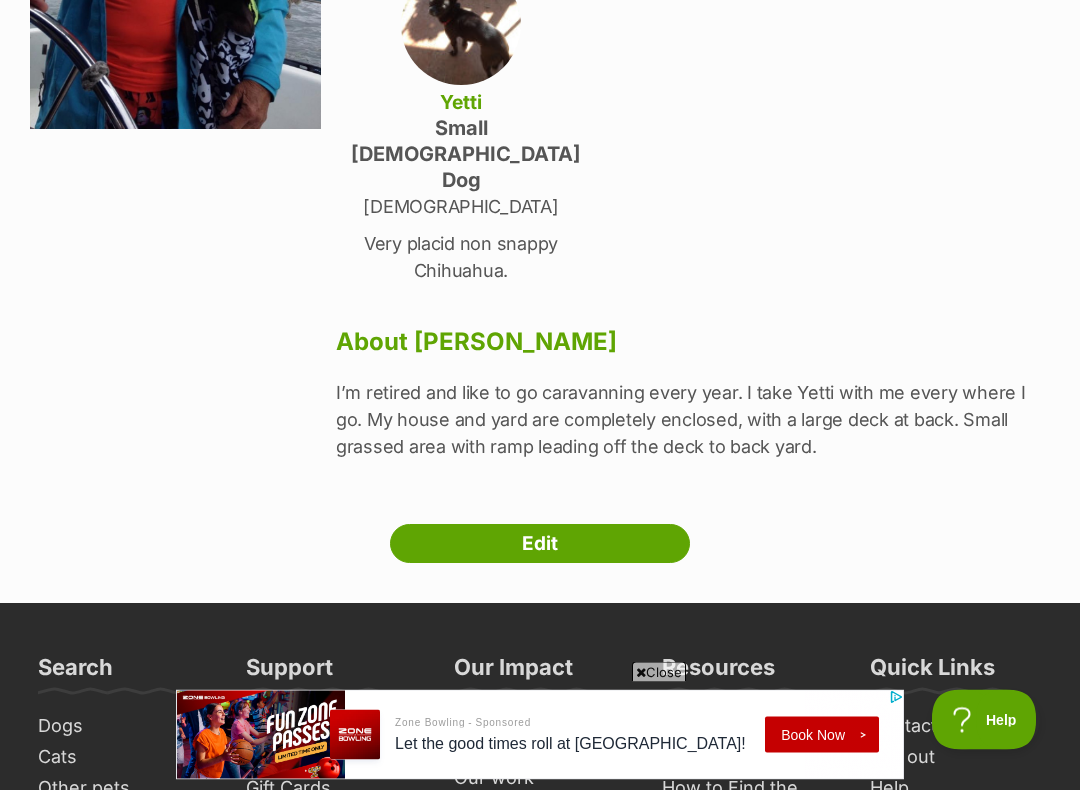 scroll, scrollTop: 442, scrollLeft: 0, axis: vertical 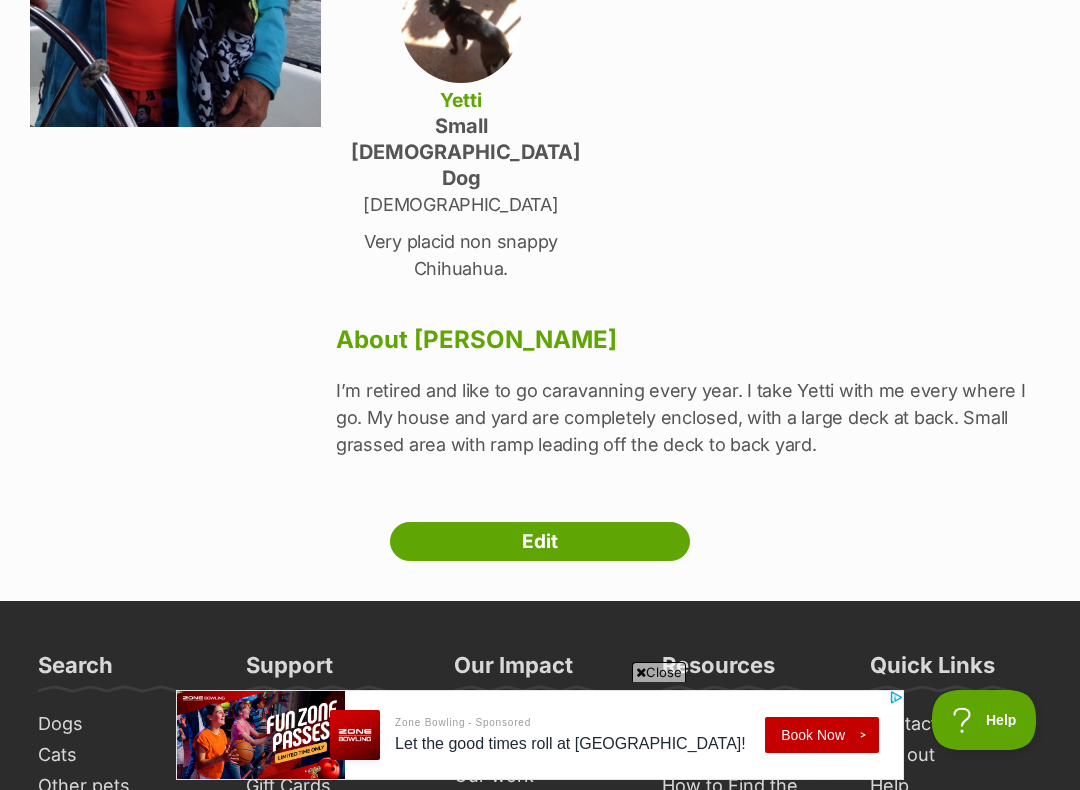 click on "Edit" at bounding box center (540, 542) 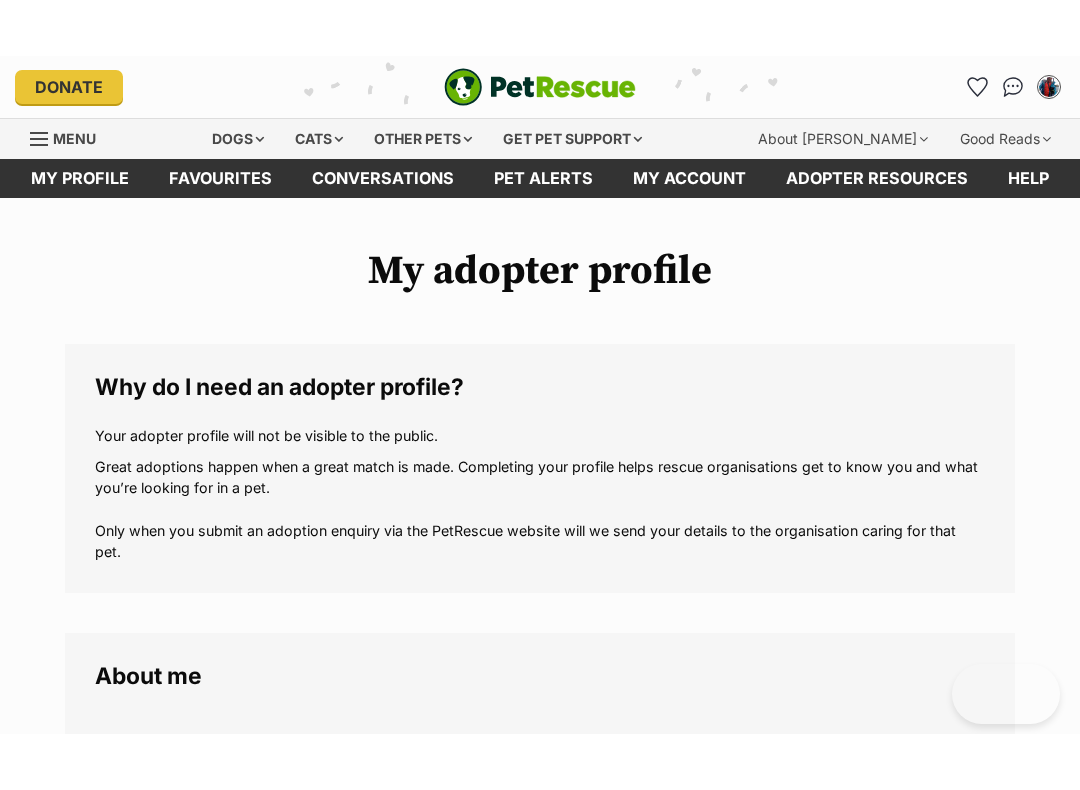 scroll, scrollTop: 165, scrollLeft: 0, axis: vertical 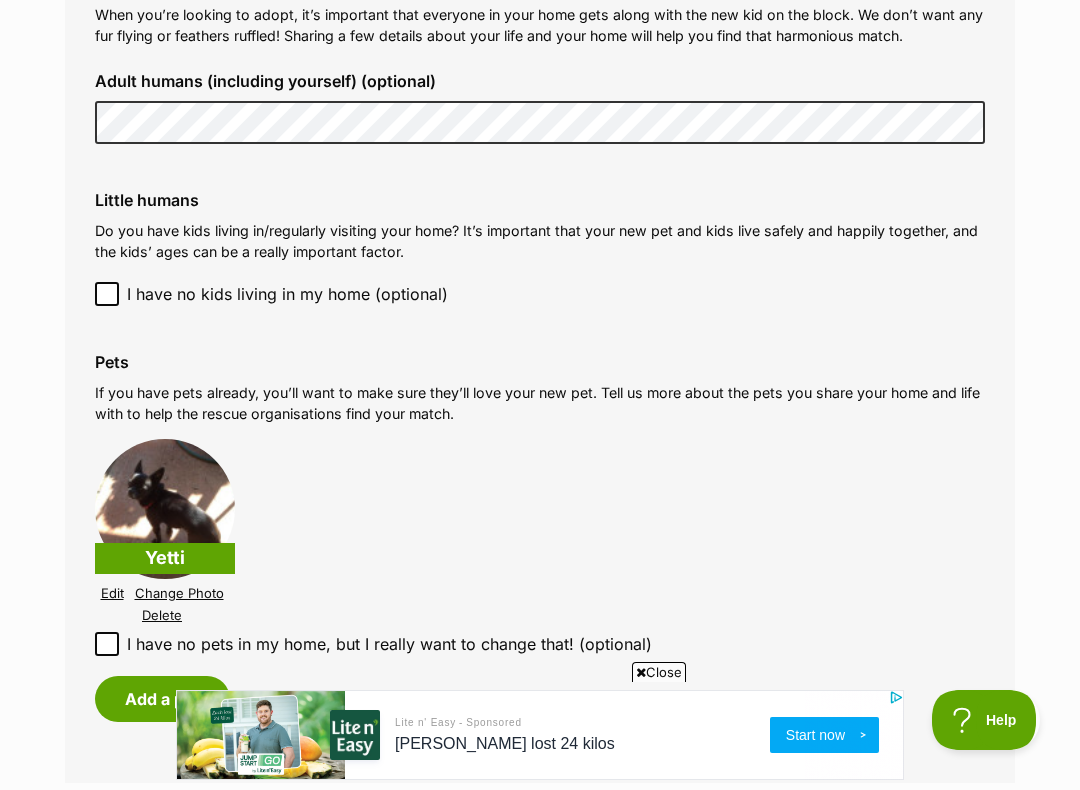 click on "If you have pets already, you’ll want to make sure they’ll love your new pet. Tell us more about the pets you share your home and life with to help the rescue organisations find your match." at bounding box center (540, 403) 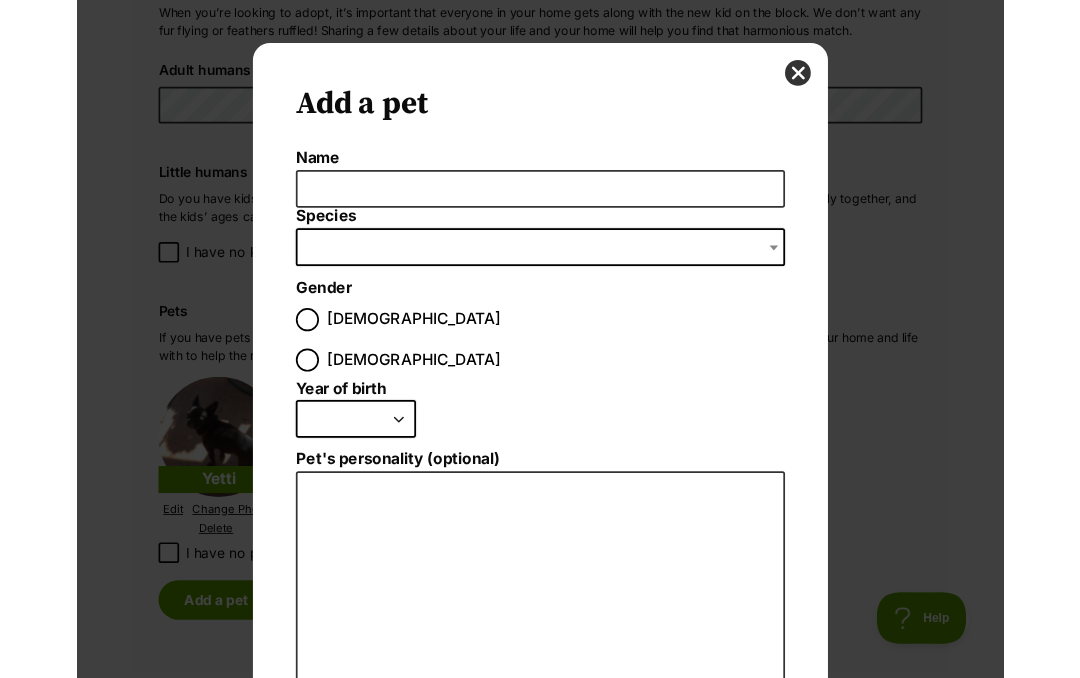 scroll, scrollTop: 0, scrollLeft: 0, axis: both 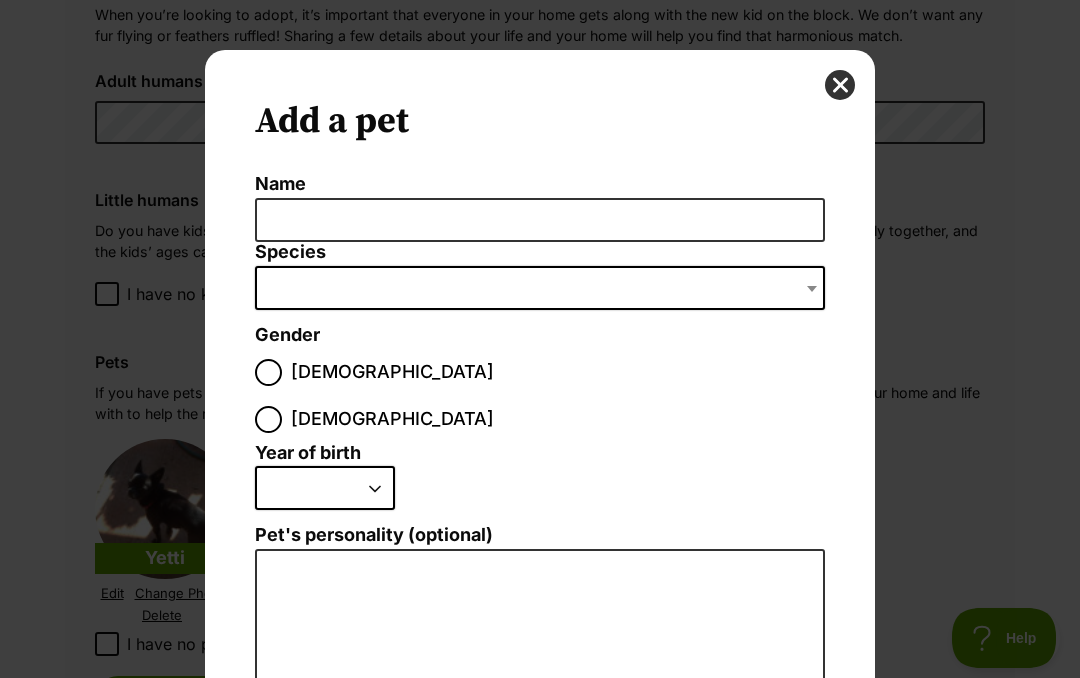 click at bounding box center (840, 85) 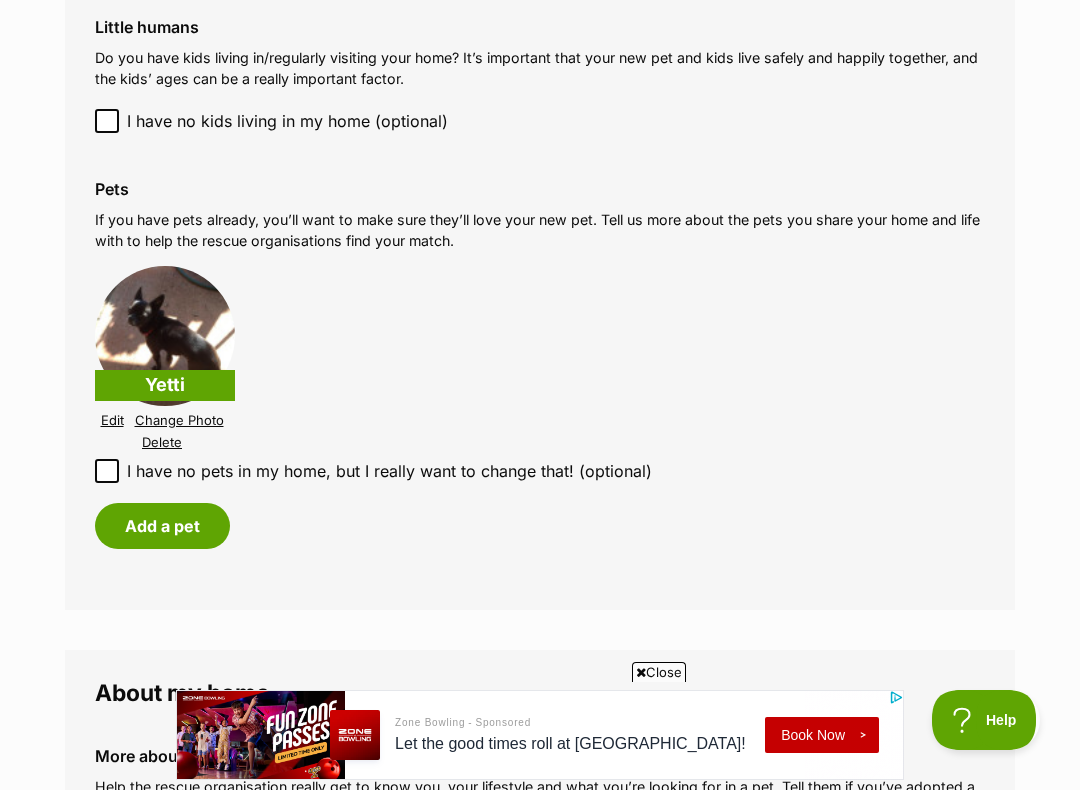 scroll, scrollTop: 2001, scrollLeft: 0, axis: vertical 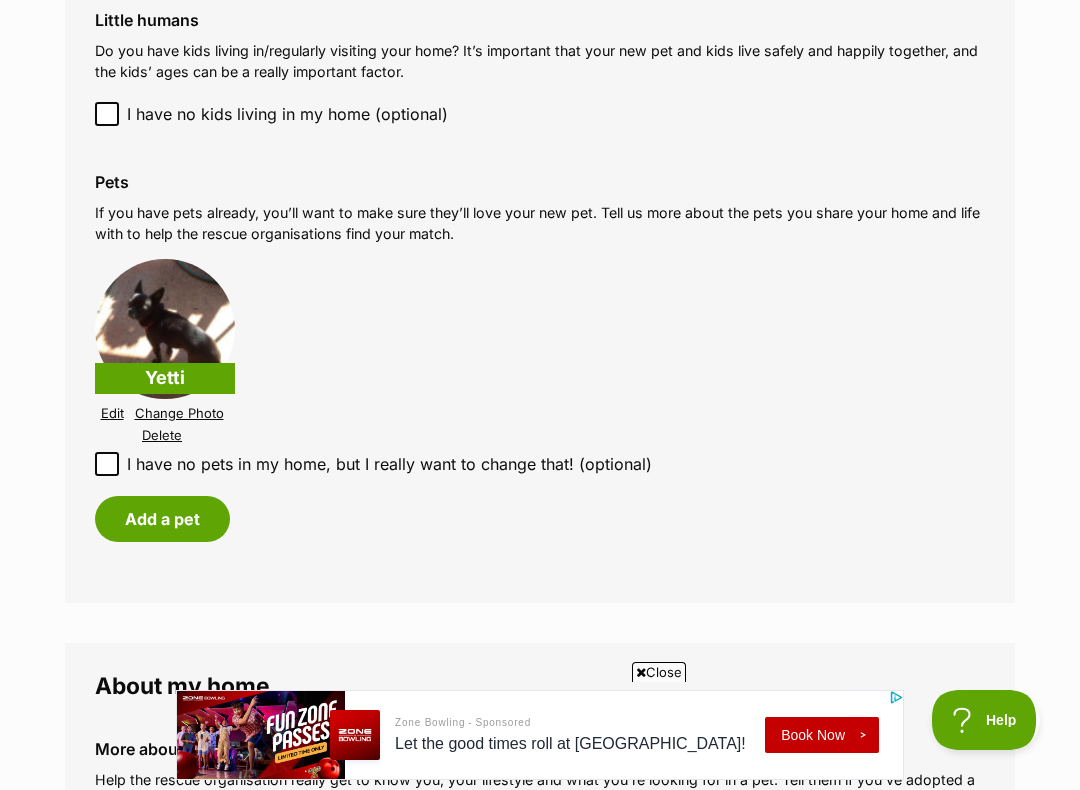 click on "I have no pets in my home, but I really want to change that! (optional)" at bounding box center [107, 464] 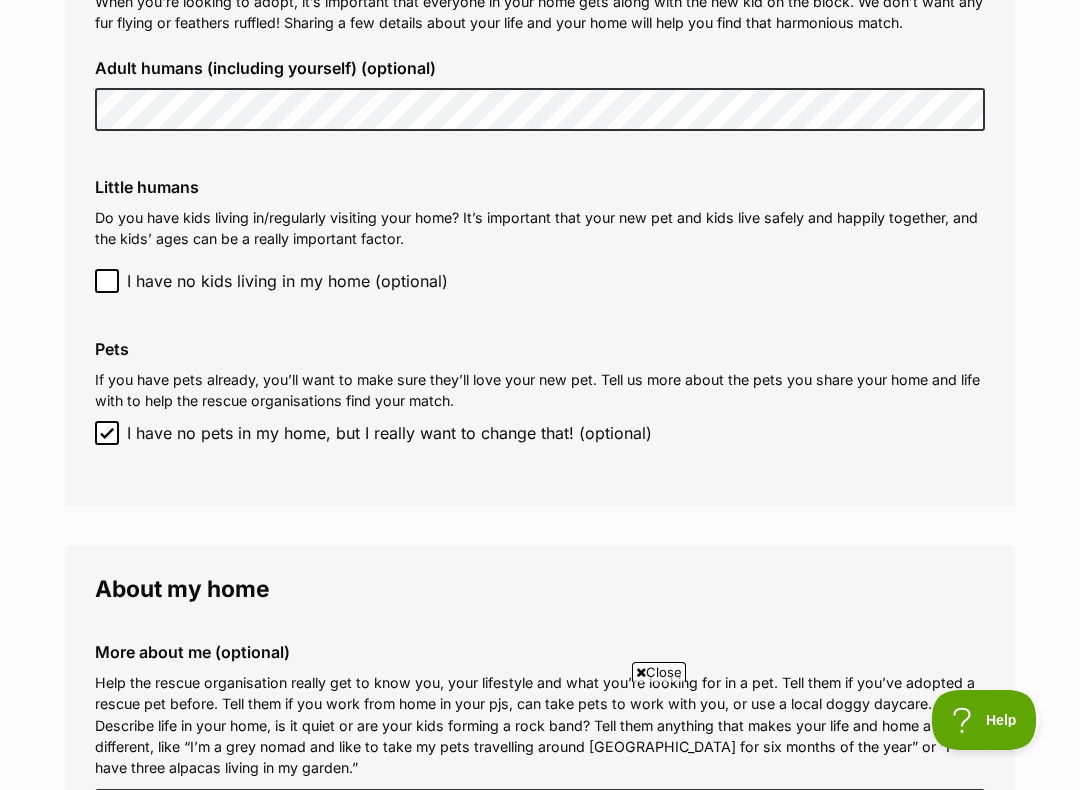 scroll, scrollTop: 0, scrollLeft: 0, axis: both 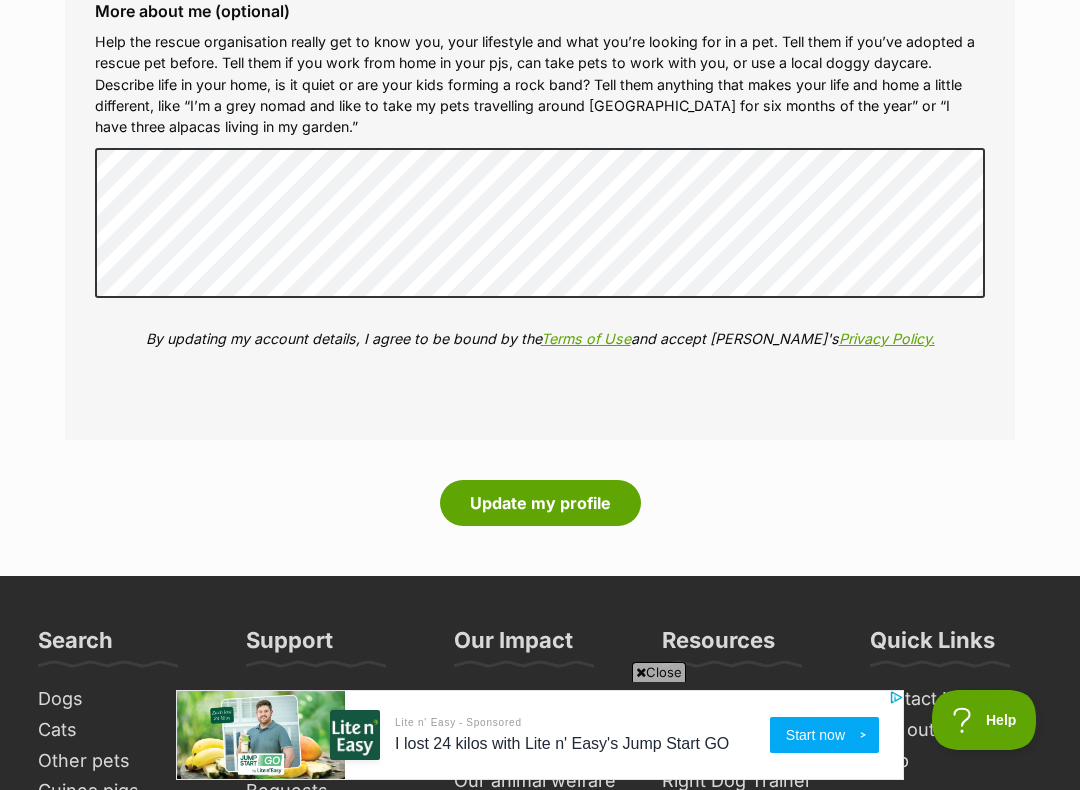 click on "Update my profile" at bounding box center [540, 503] 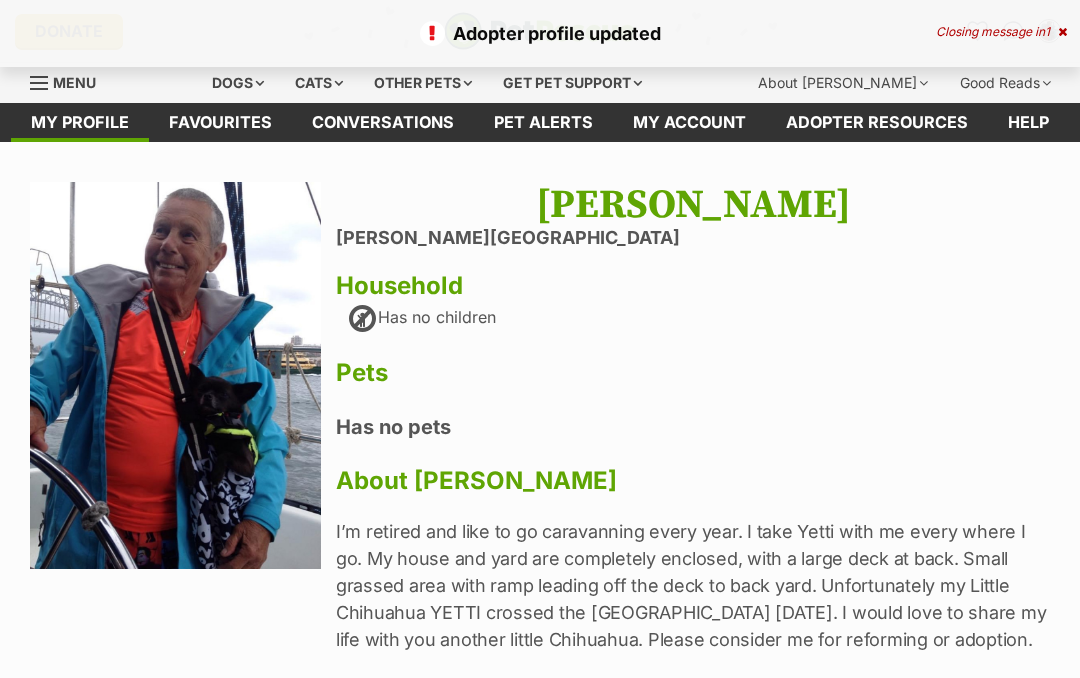 scroll, scrollTop: 0, scrollLeft: 0, axis: both 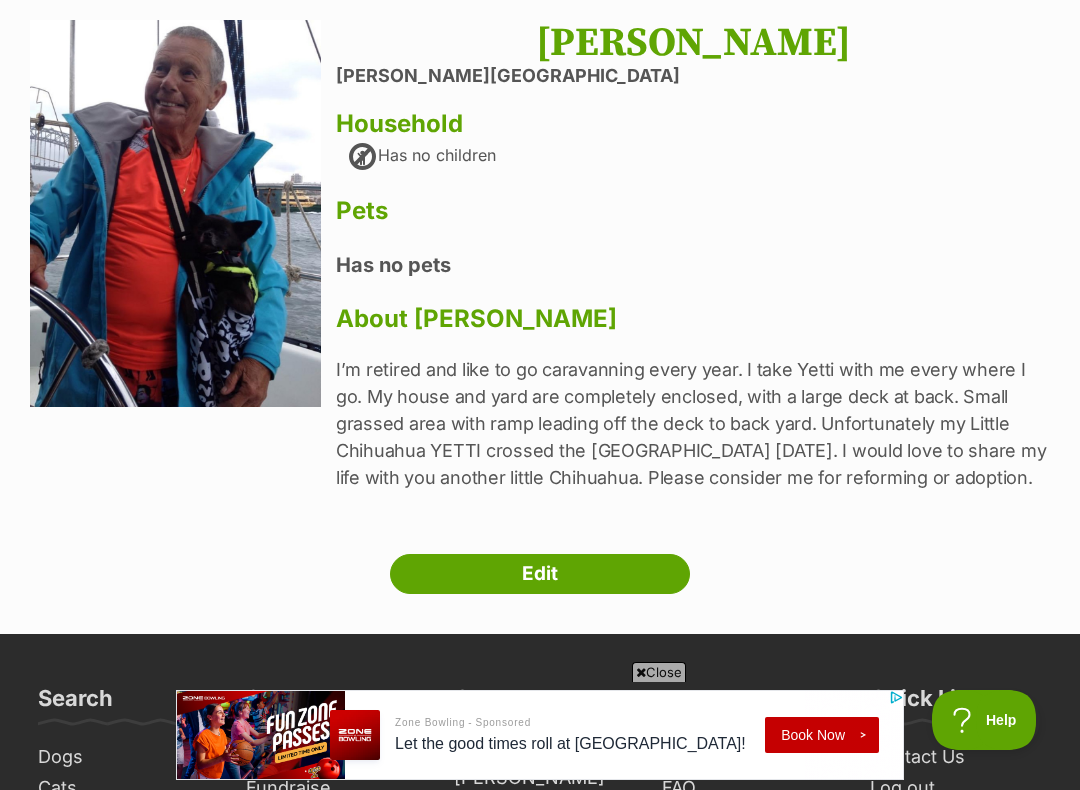 click on "I’m retired and like to go caravanning every year. I take Yetti with me every where I go. My house and yard are completely enclosed, with a large deck at back. Small grassed area with ramp leading off the deck to back yard.
Unfortunately my Little Chihuahua YETTI crossed the [GEOGRAPHIC_DATA] [DATE]. I would love to share my life with you another little Chihuahua. Please consider me for reforming or adoption." at bounding box center (693, 423) 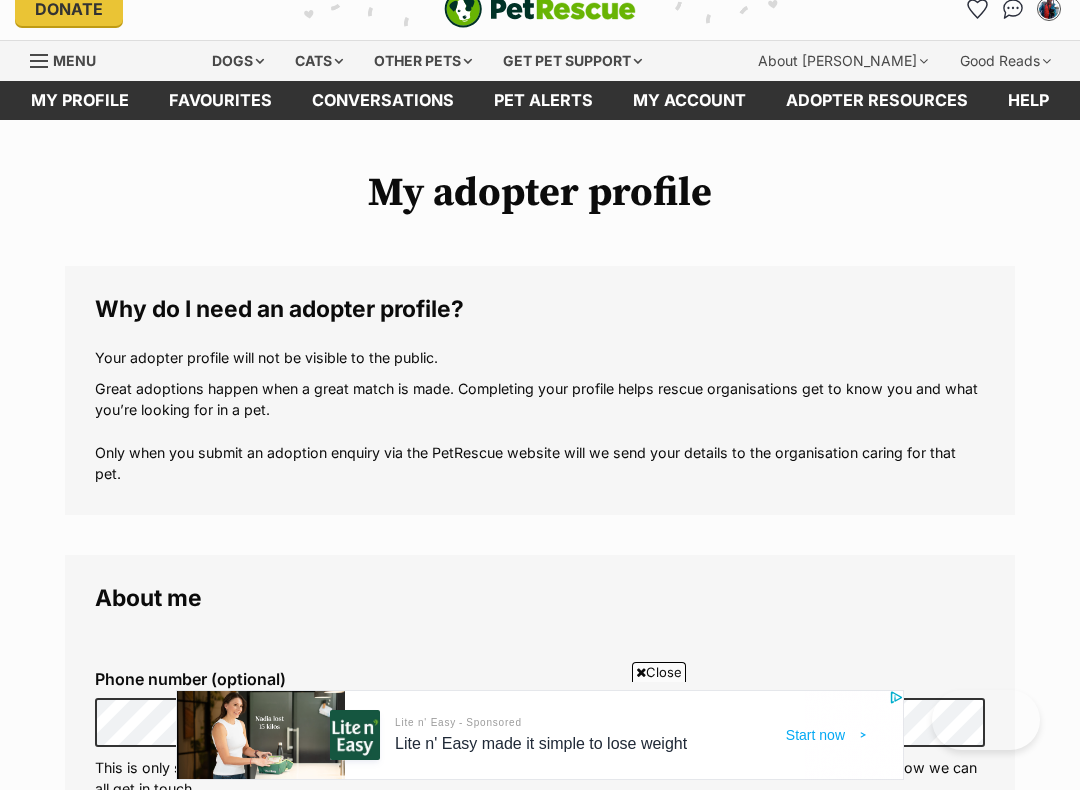 scroll, scrollTop: 408, scrollLeft: 0, axis: vertical 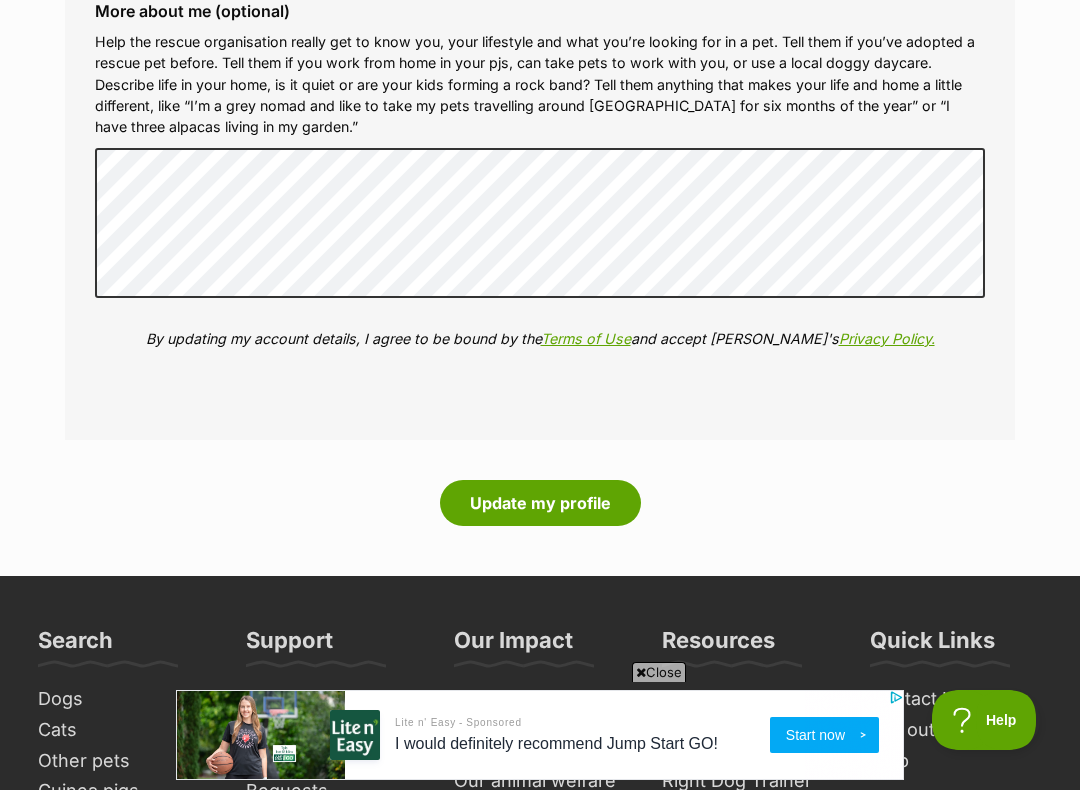 click on "Update my profile" at bounding box center [540, 503] 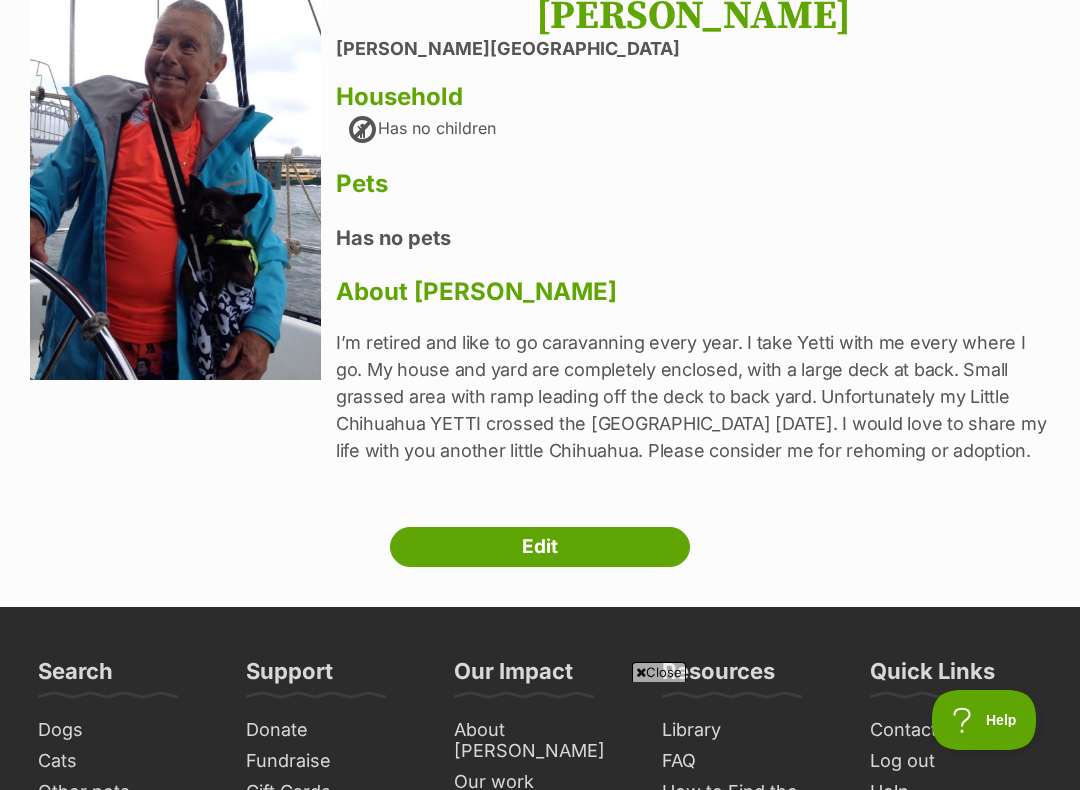scroll, scrollTop: 0, scrollLeft: 0, axis: both 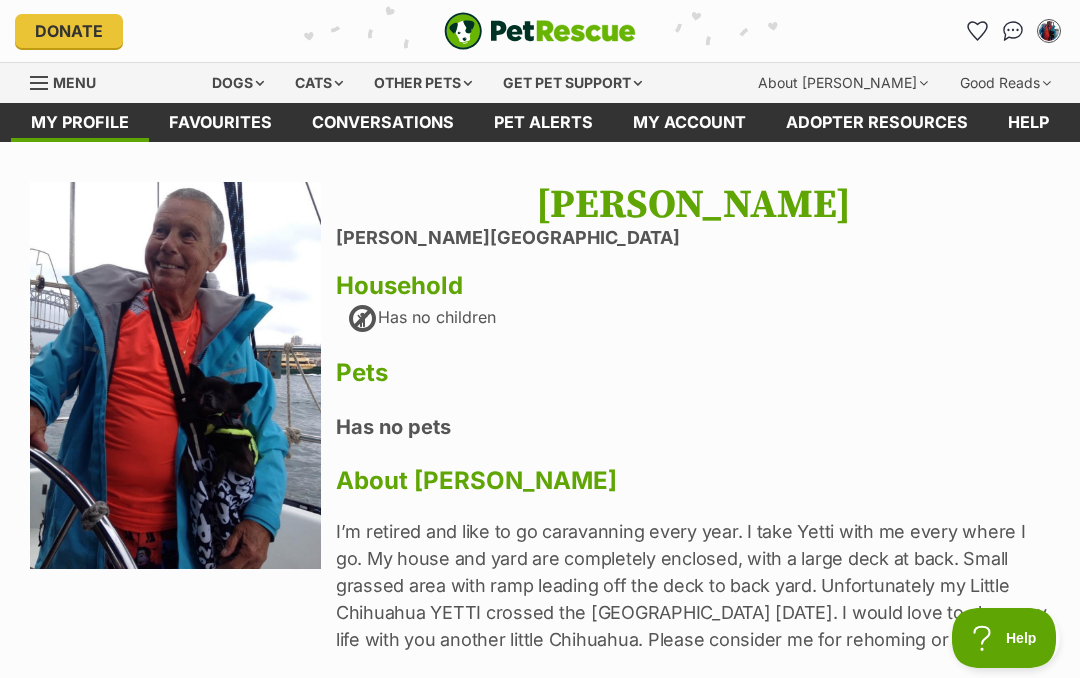 click at bounding box center (175, 376) 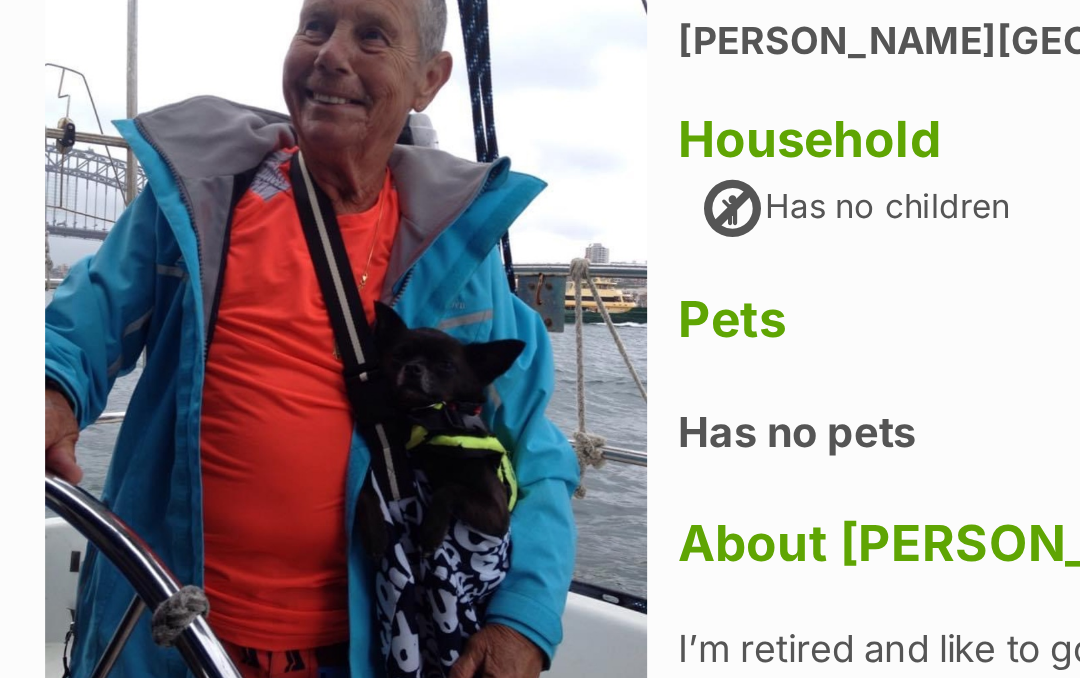 scroll, scrollTop: 0, scrollLeft: 0, axis: both 